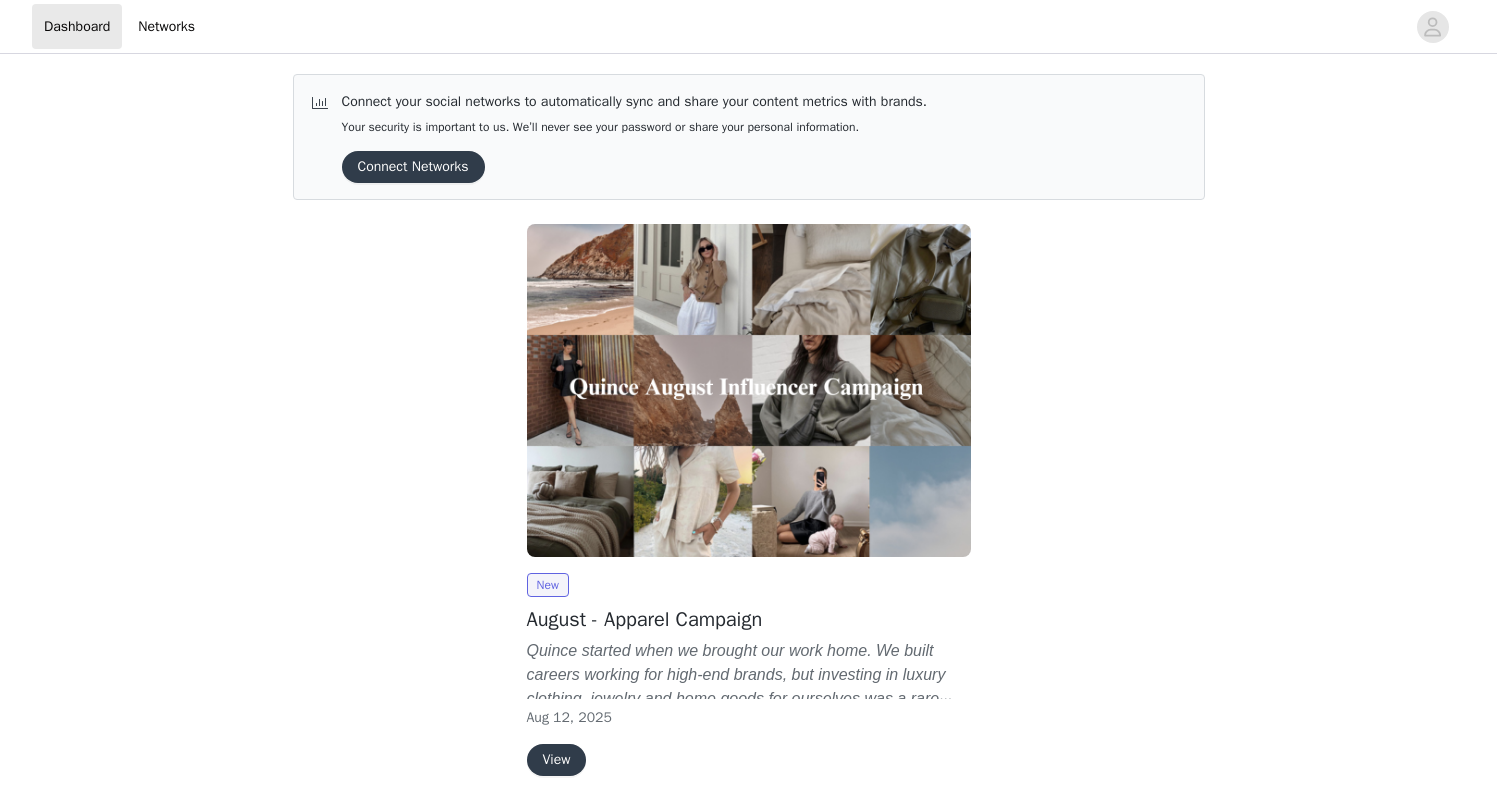 scroll, scrollTop: 0, scrollLeft: 0, axis: both 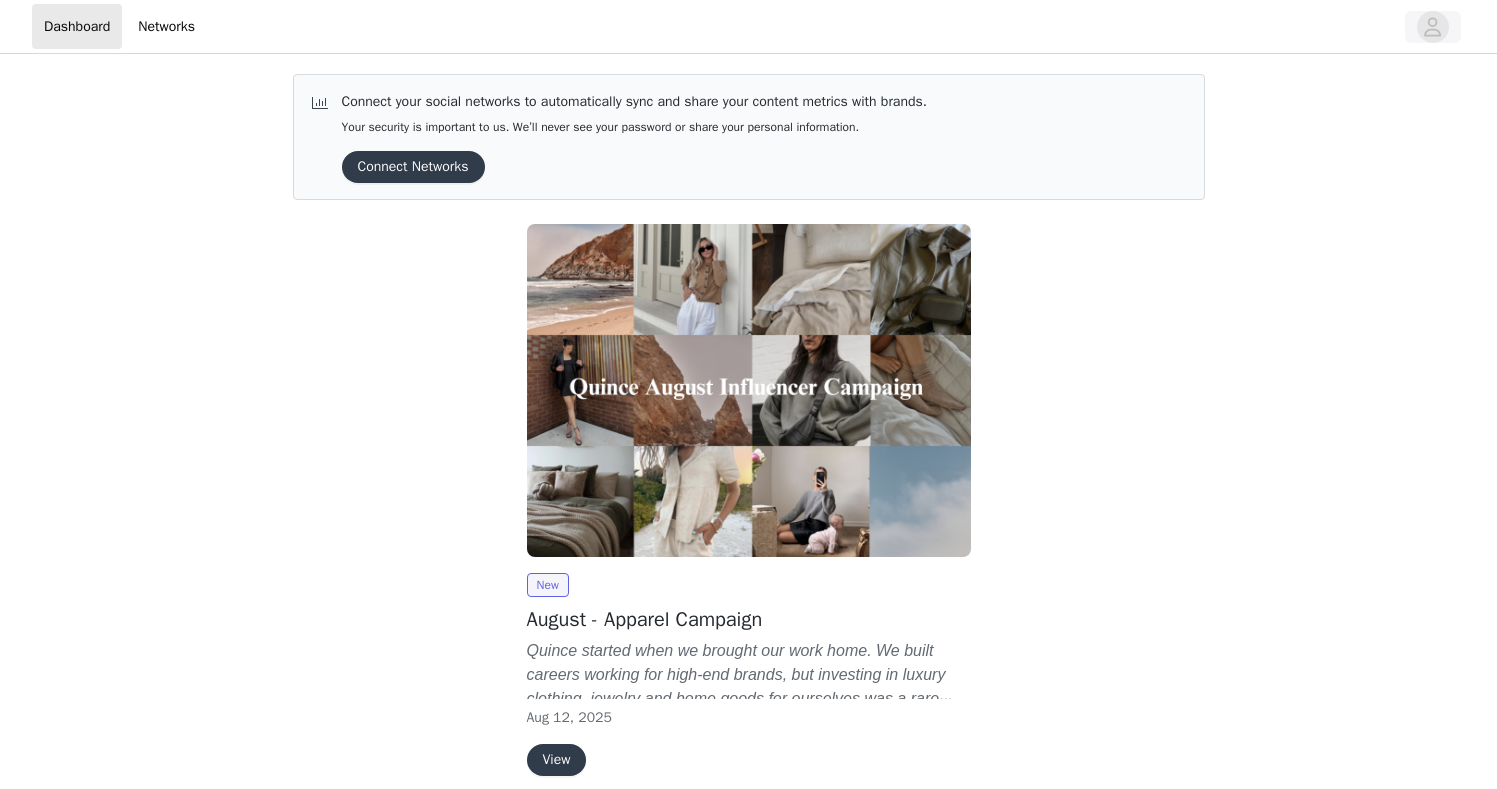 click 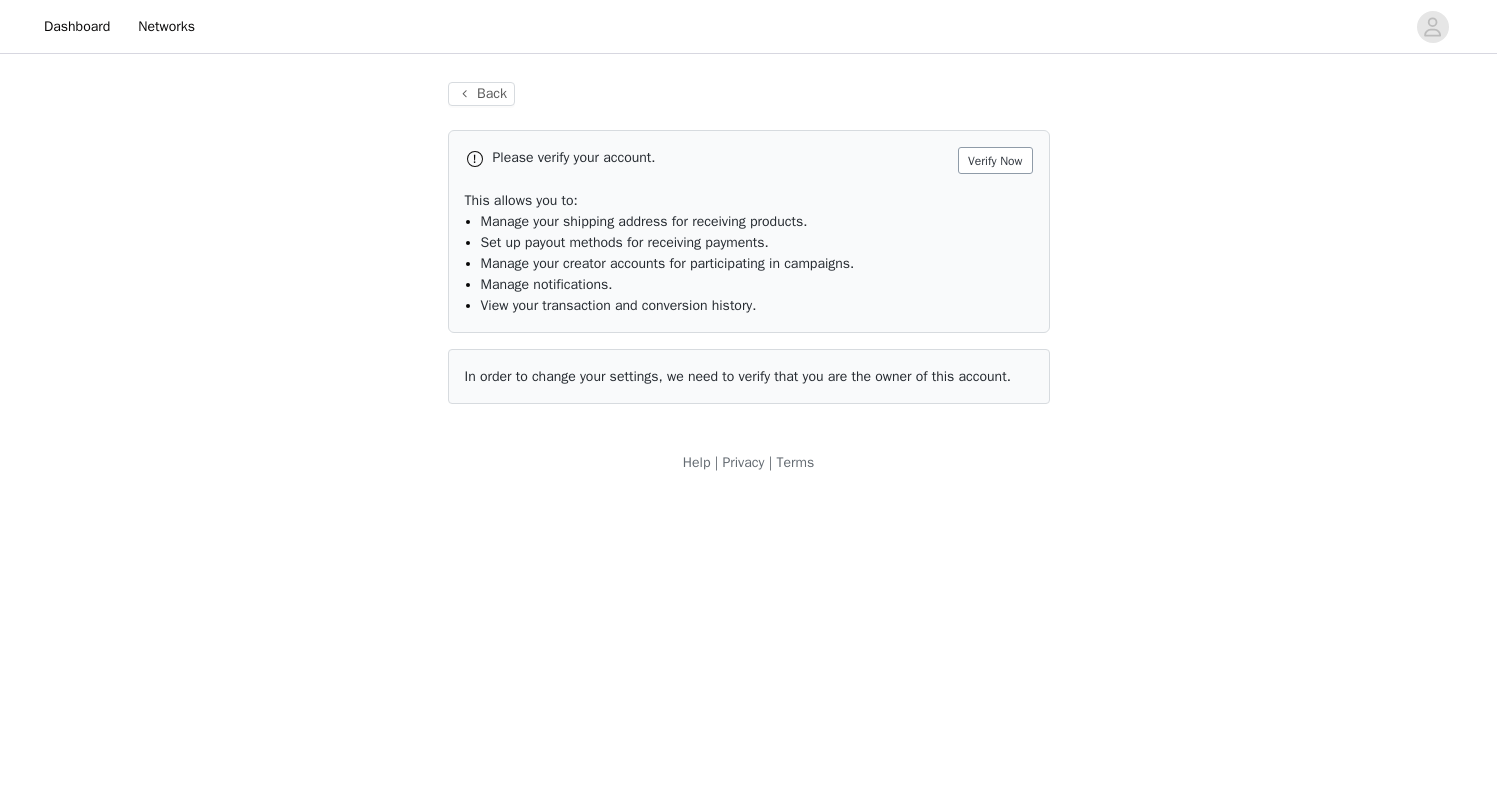 click on "Verify Now" at bounding box center (995, 160) 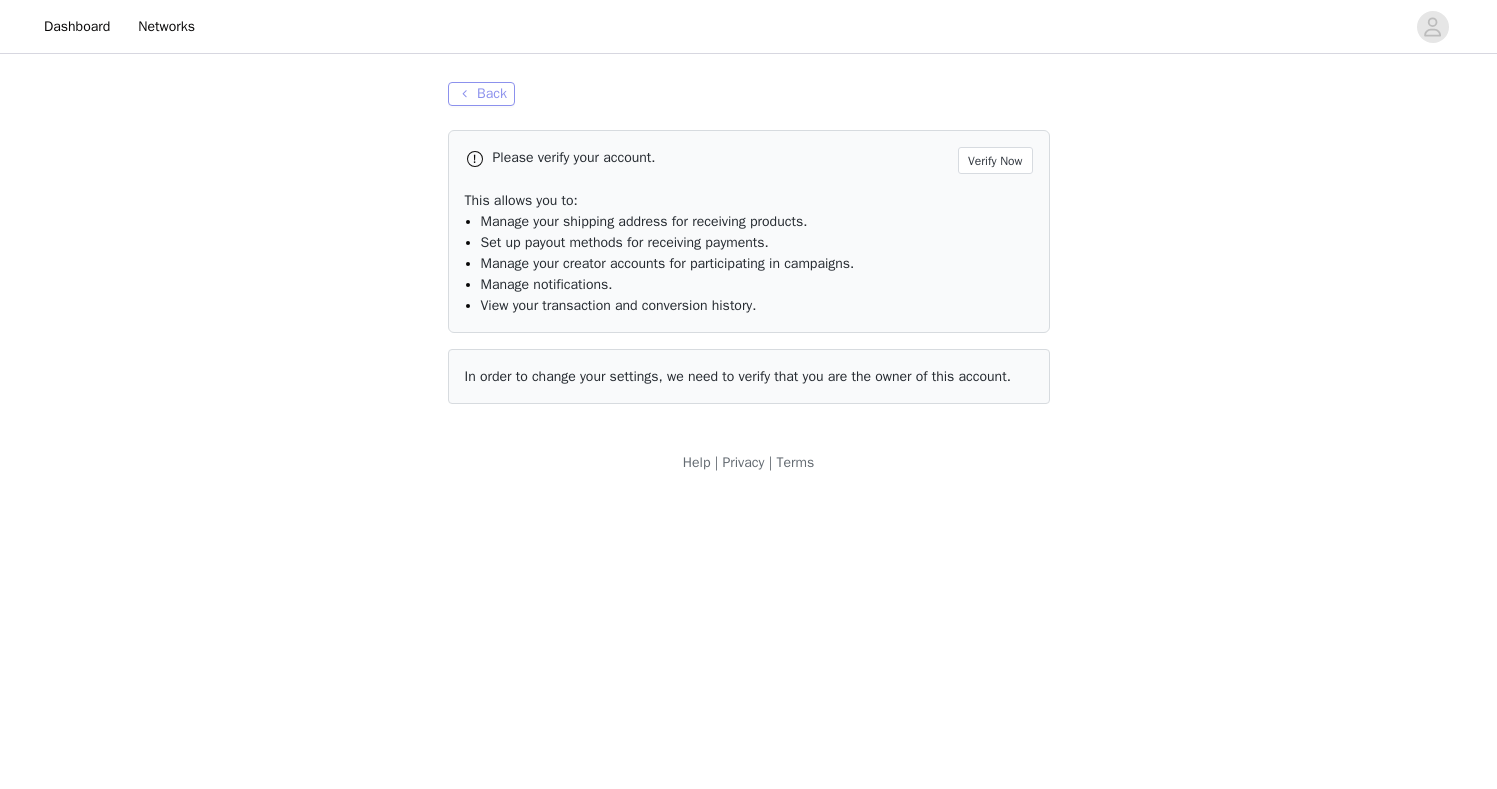 click on "Back" at bounding box center [481, 94] 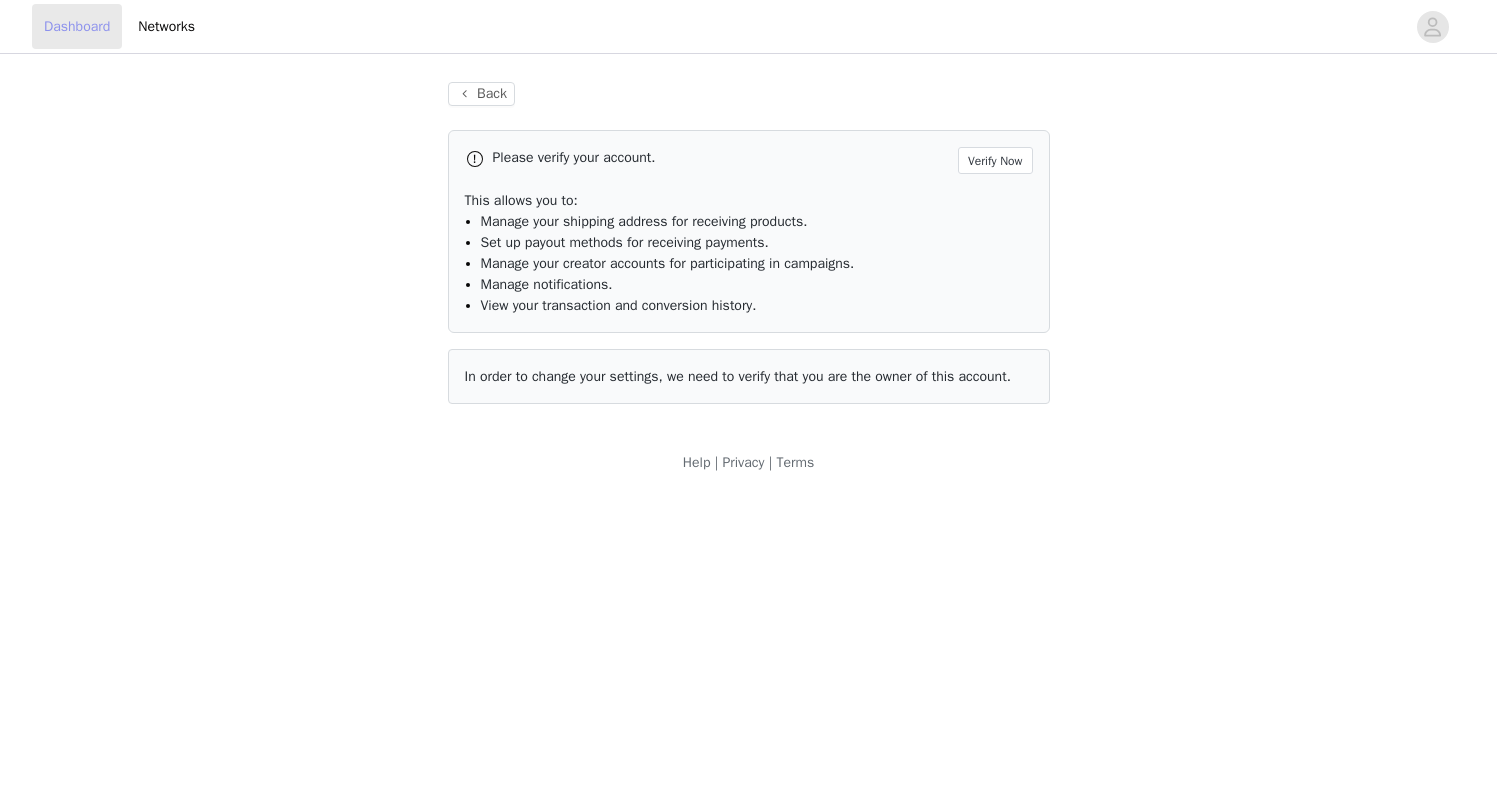 click on "Dashboard" at bounding box center (77, 26) 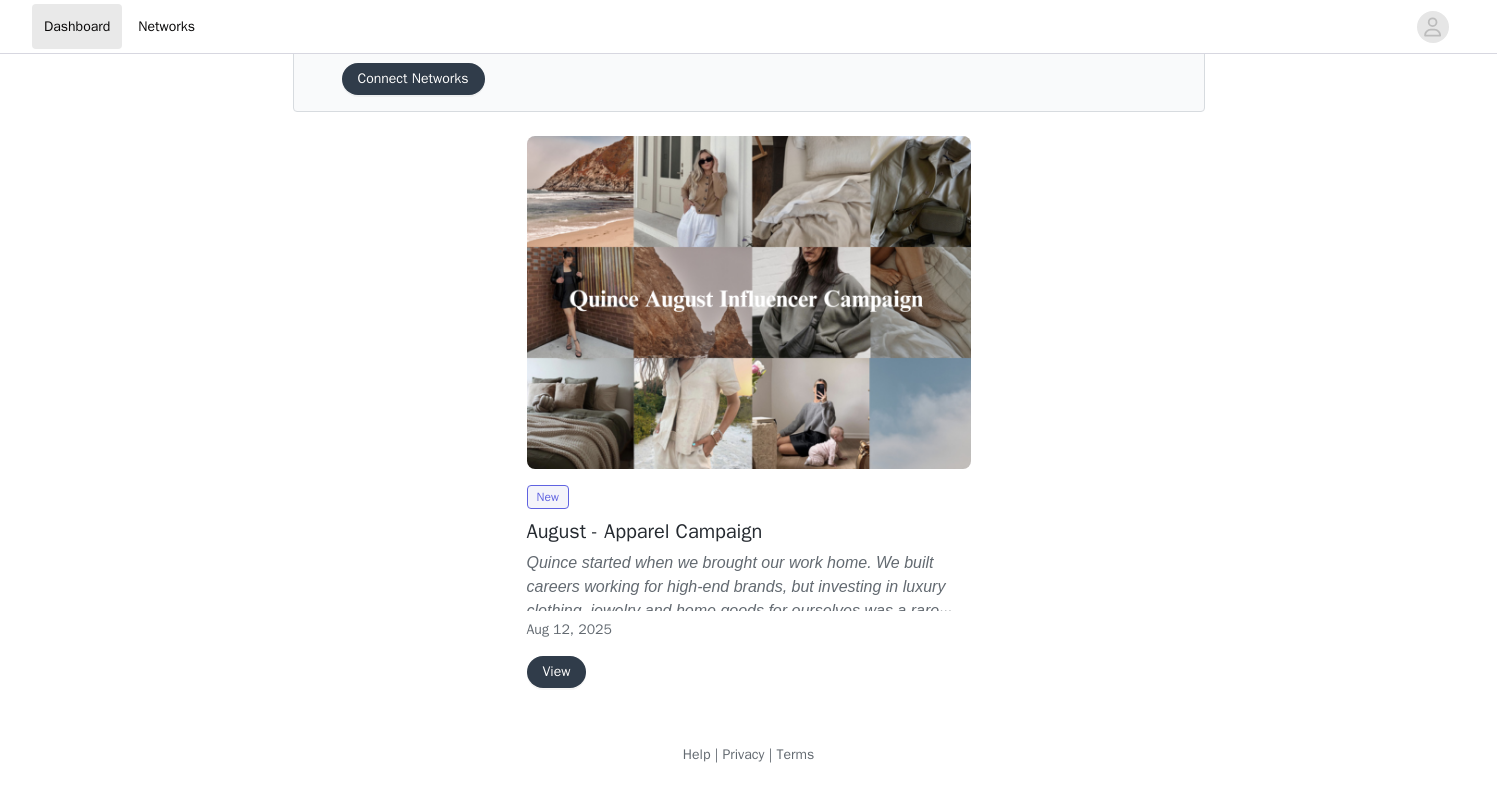 scroll, scrollTop: 88, scrollLeft: 0, axis: vertical 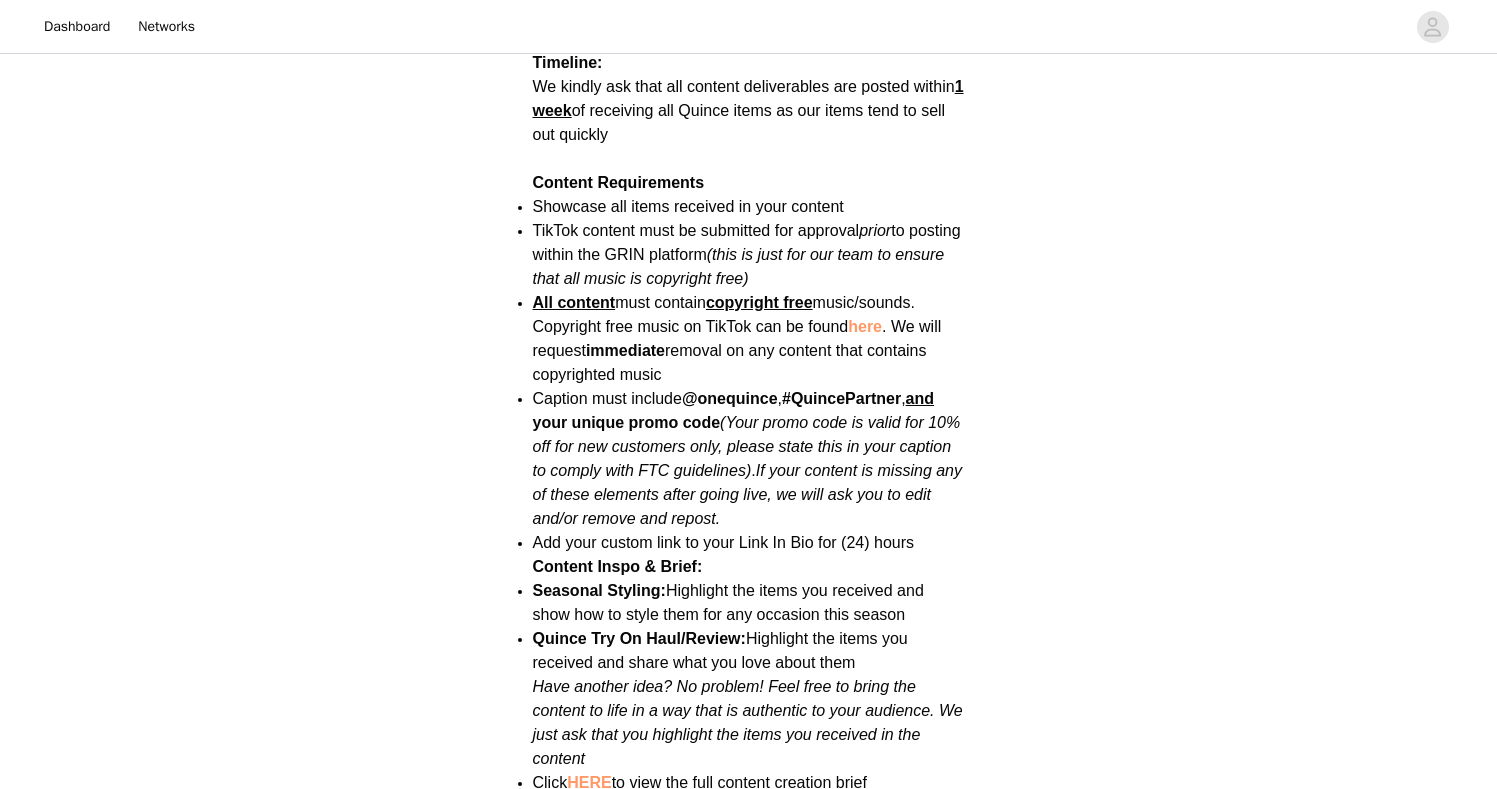 click on "here" at bounding box center [865, 326] 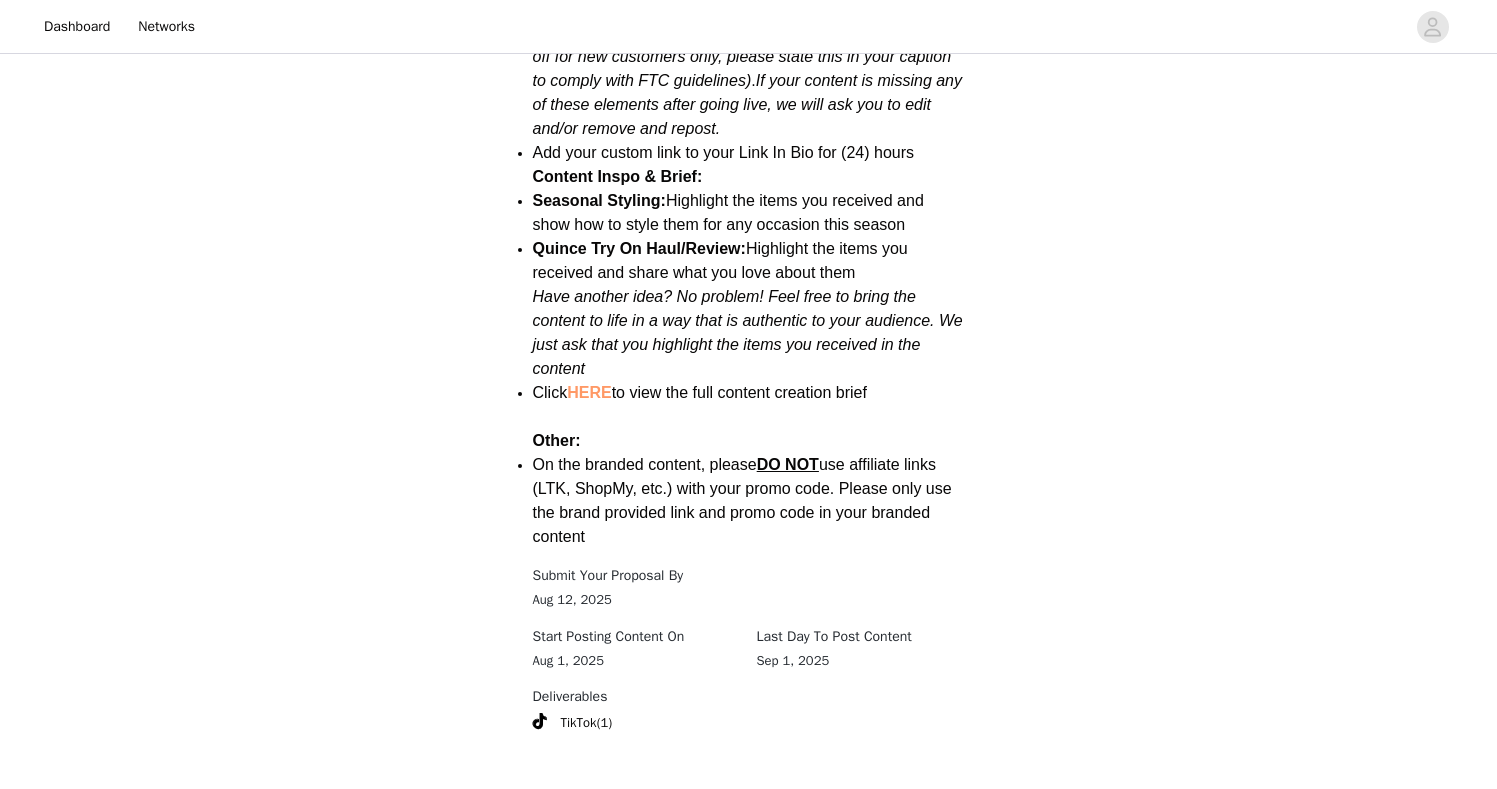 scroll, scrollTop: 2454, scrollLeft: 0, axis: vertical 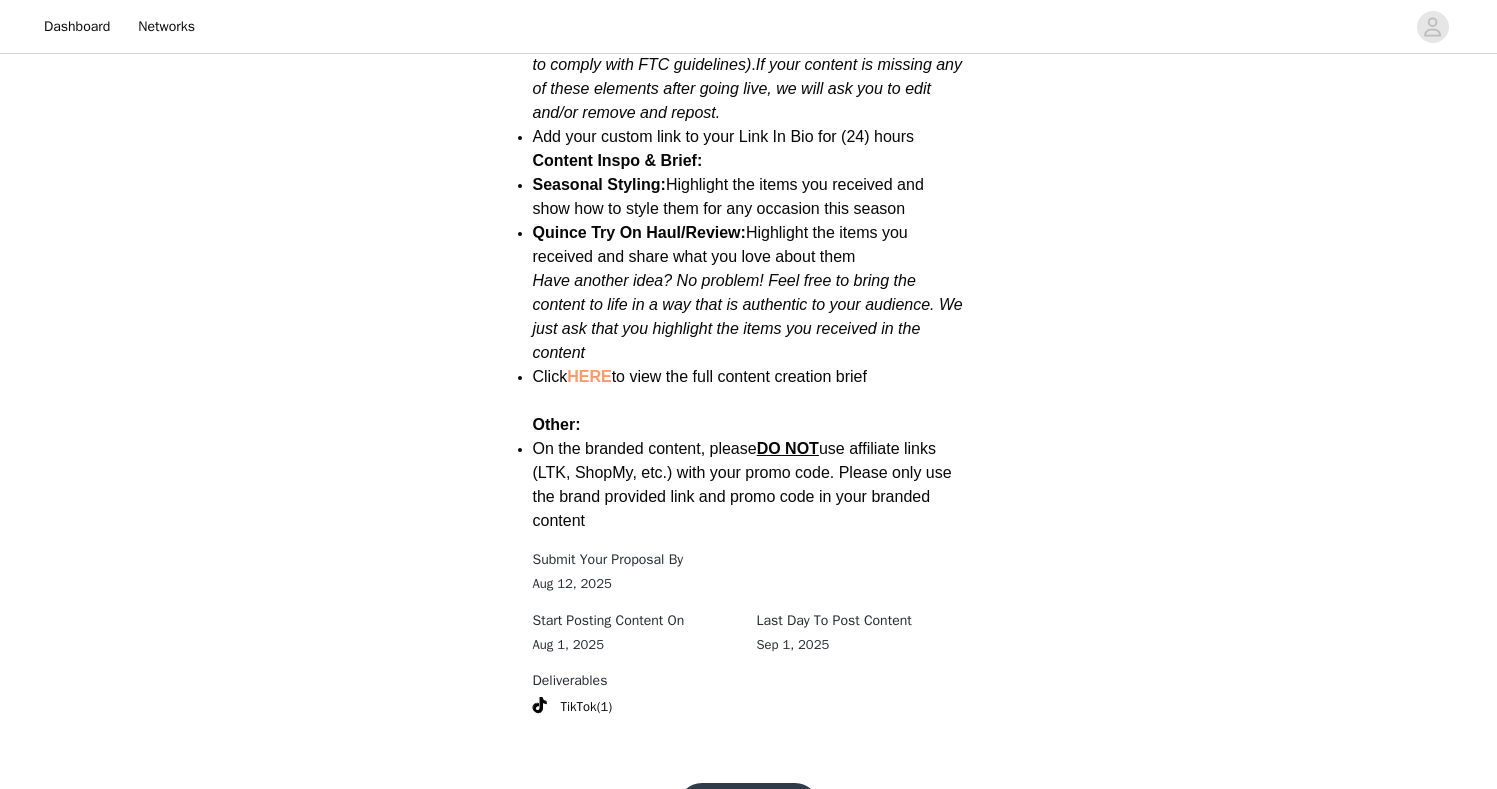 click on "HERE" at bounding box center [589, 376] 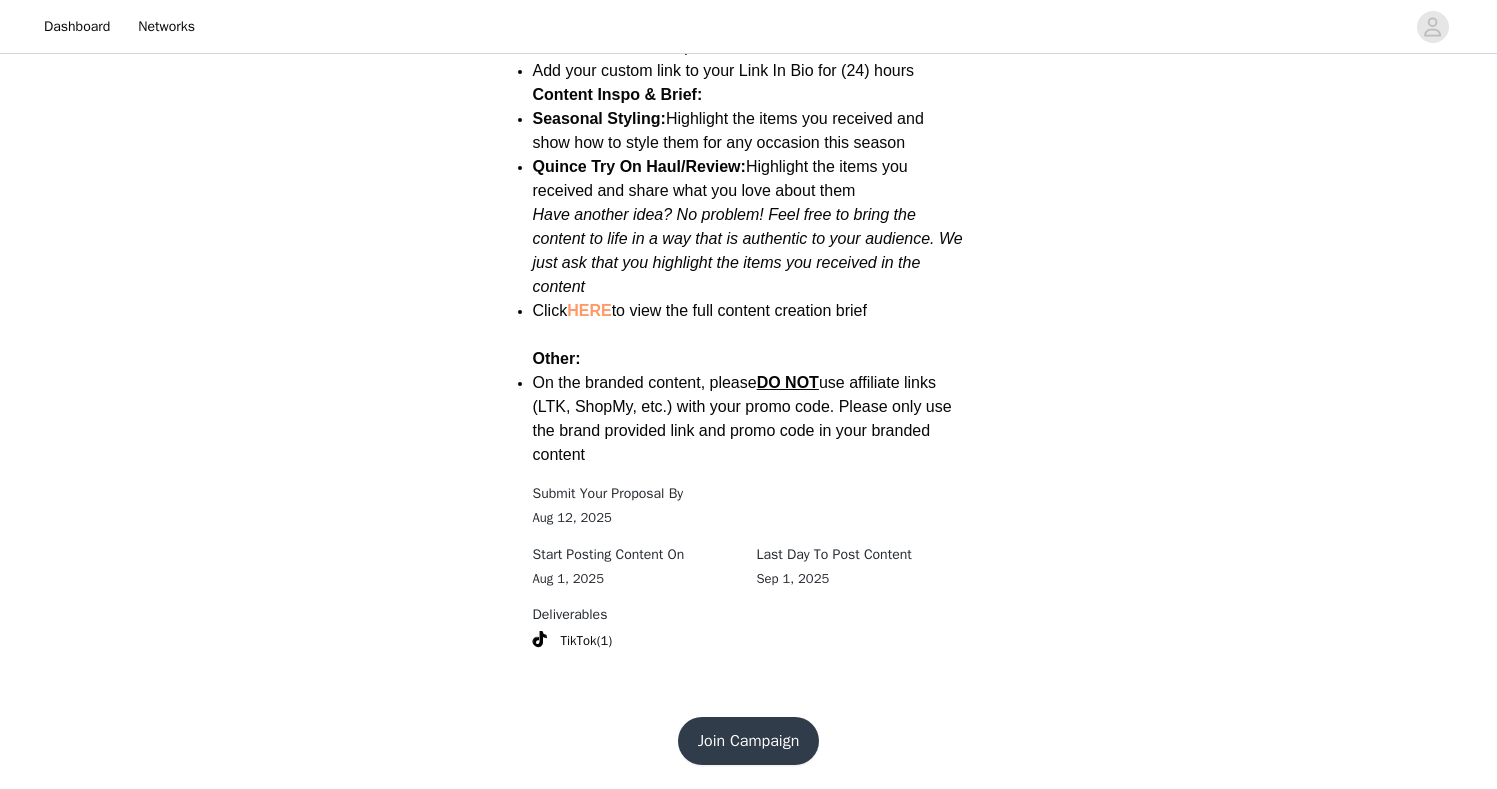 scroll, scrollTop: 2523, scrollLeft: 0, axis: vertical 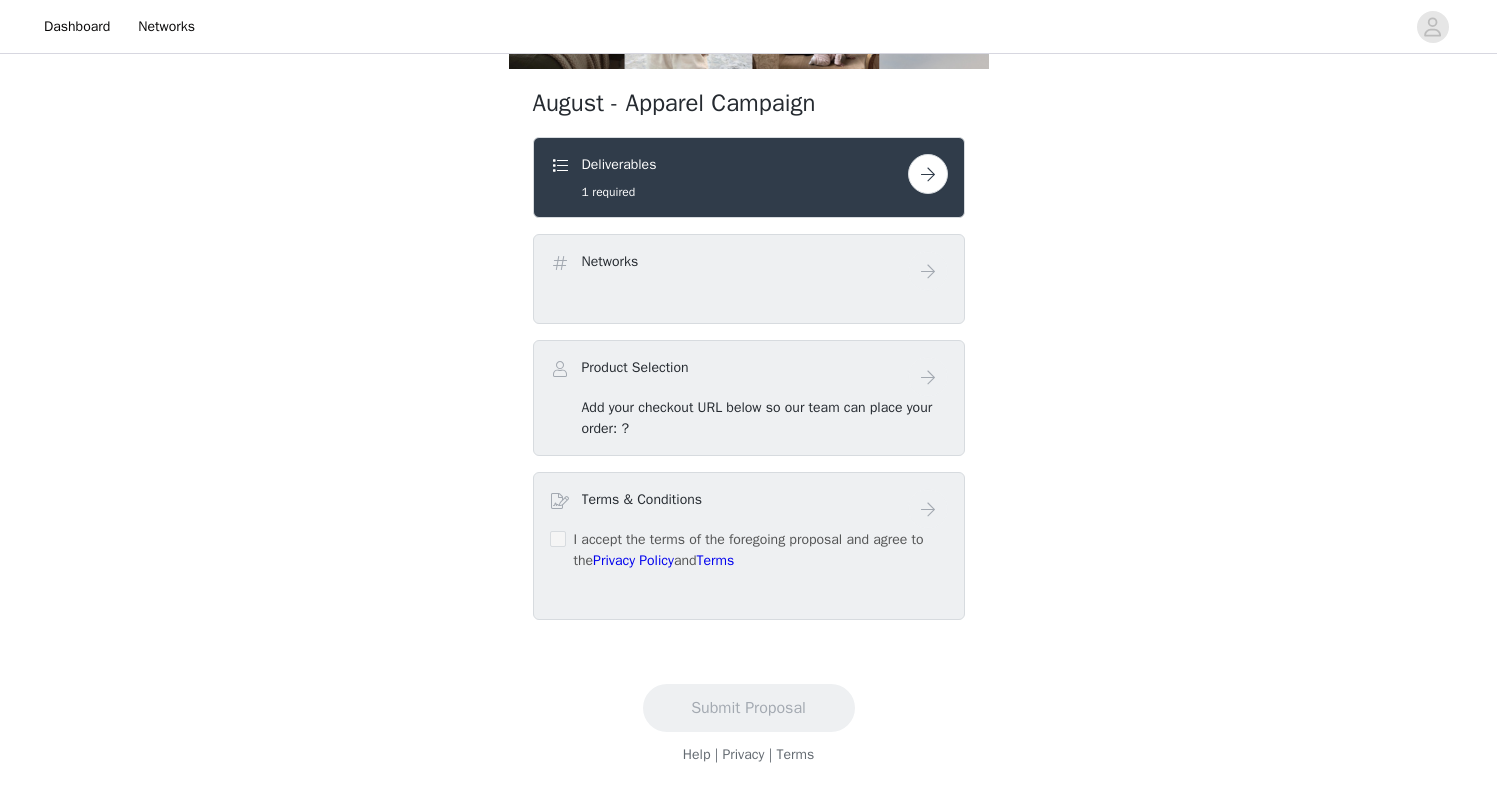 click at bounding box center (928, 174) 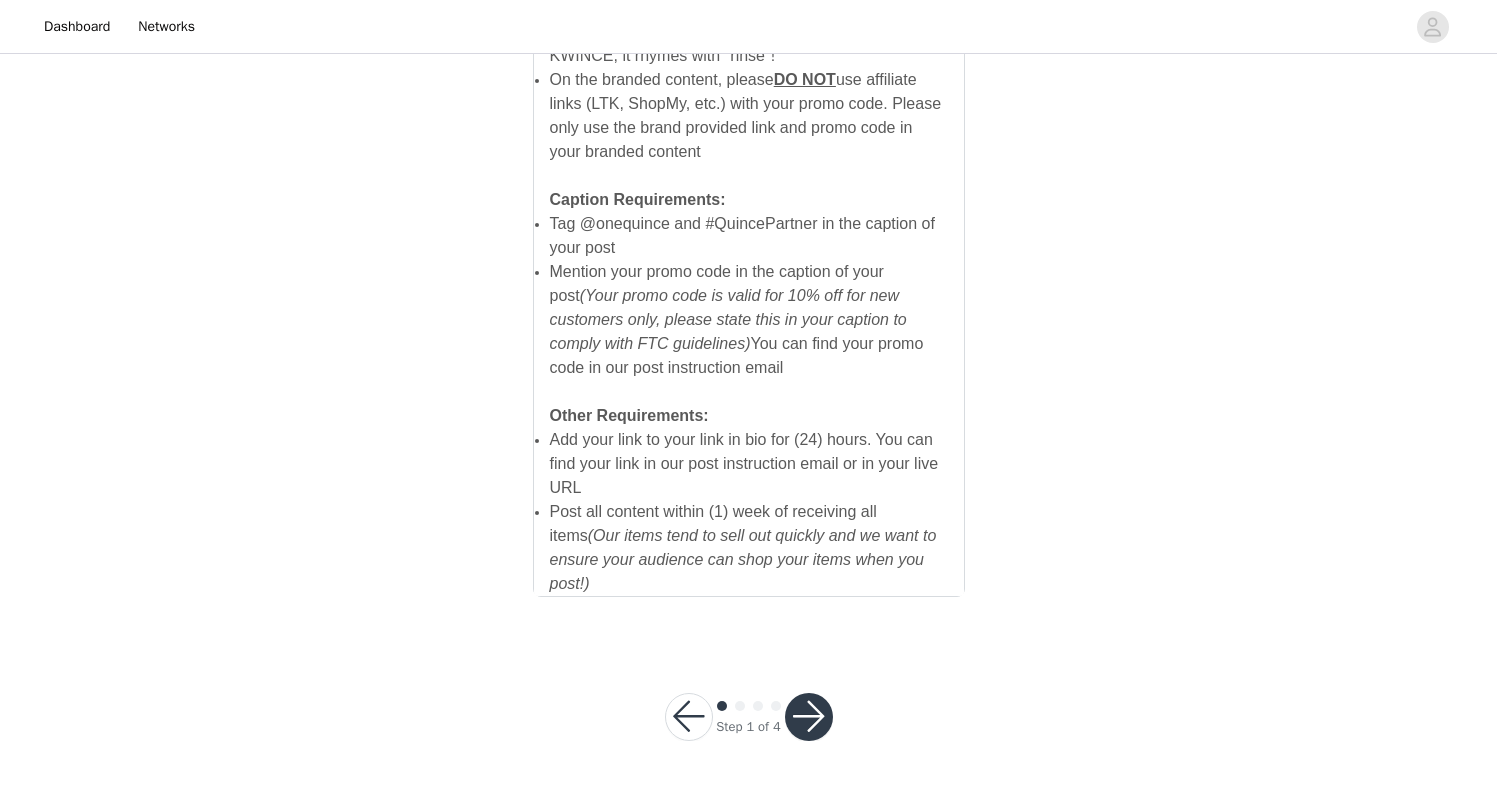 scroll, scrollTop: 1363, scrollLeft: 0, axis: vertical 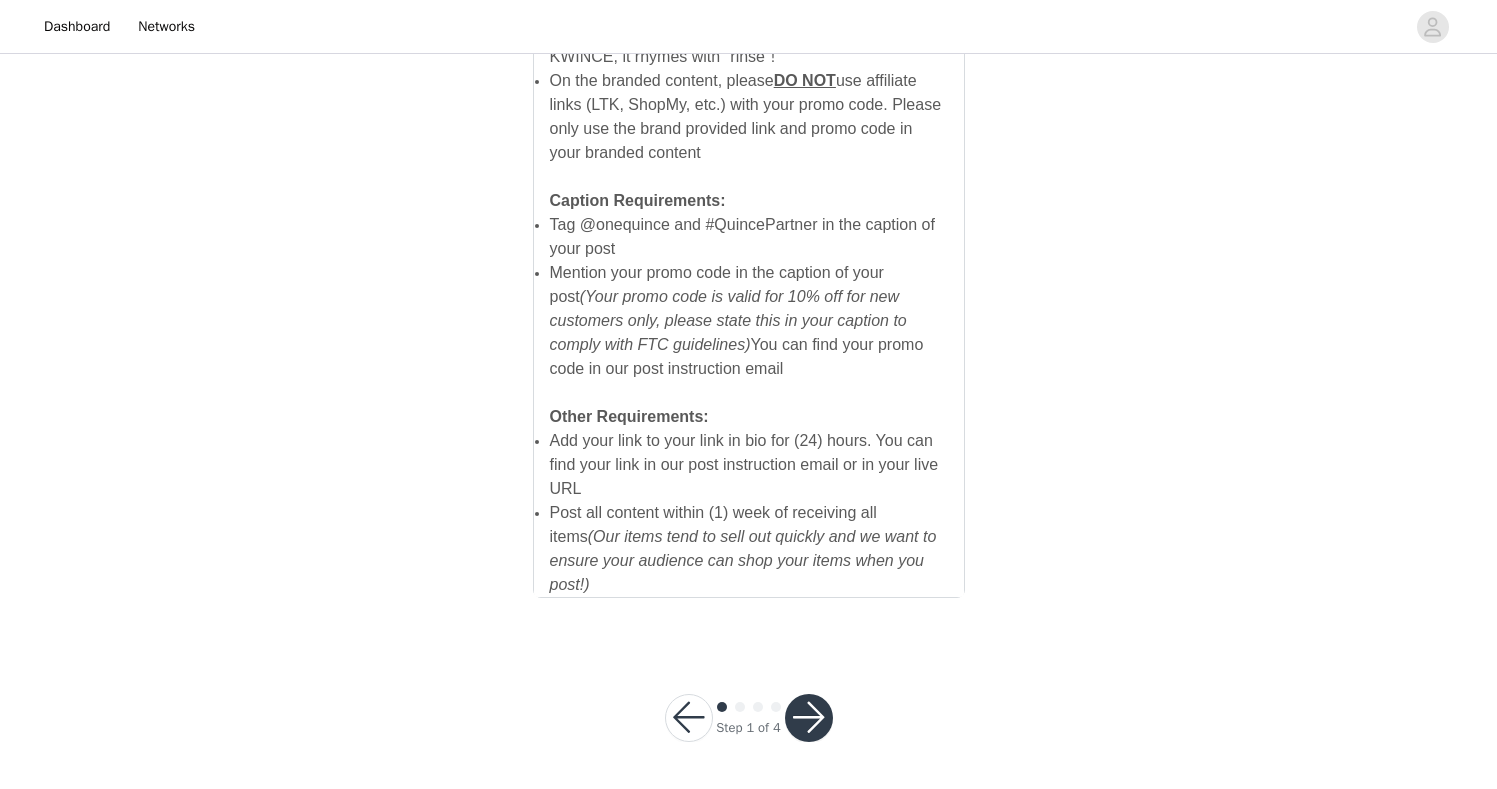 click at bounding box center (809, 718) 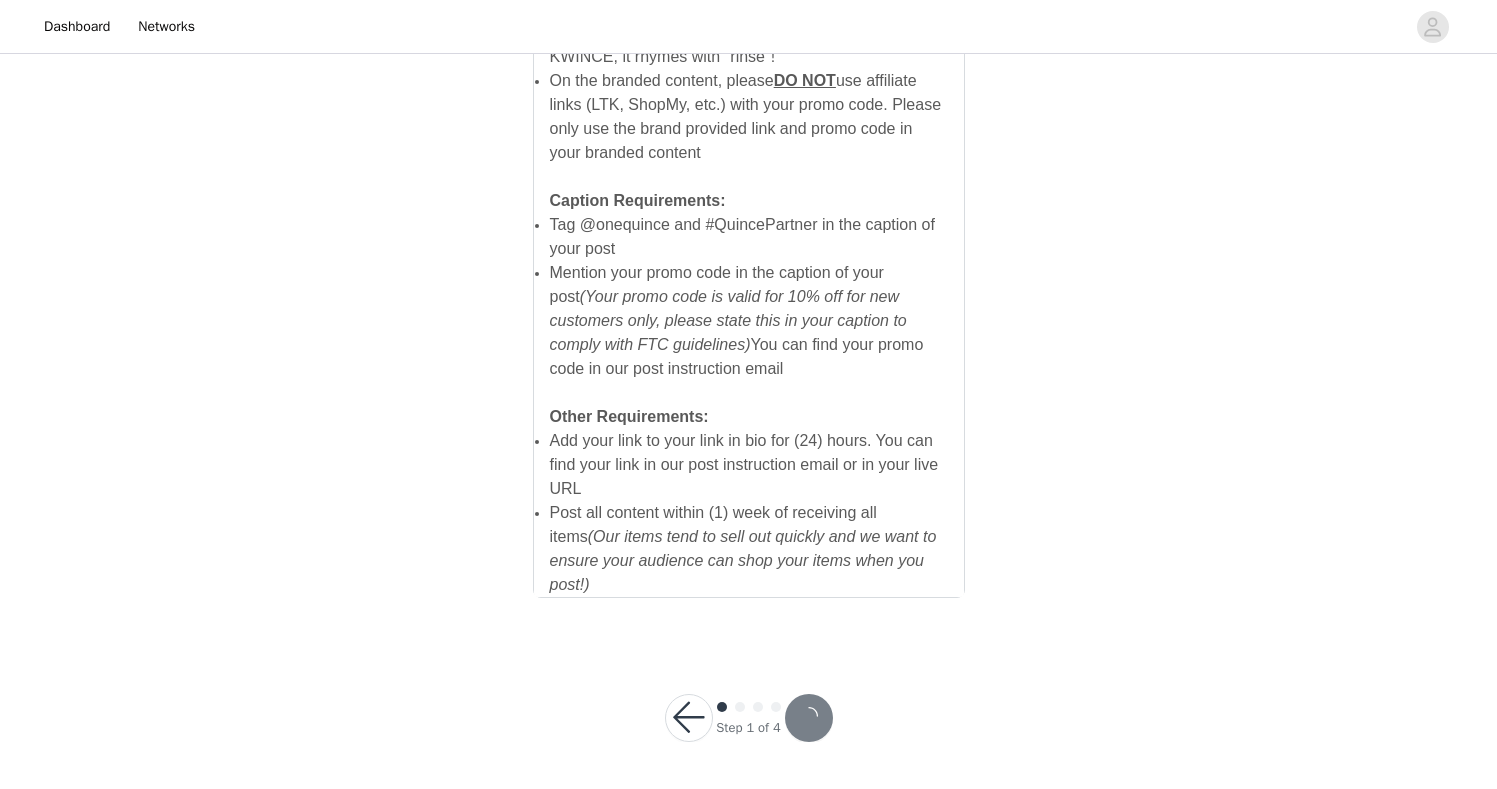 scroll, scrollTop: 0, scrollLeft: 0, axis: both 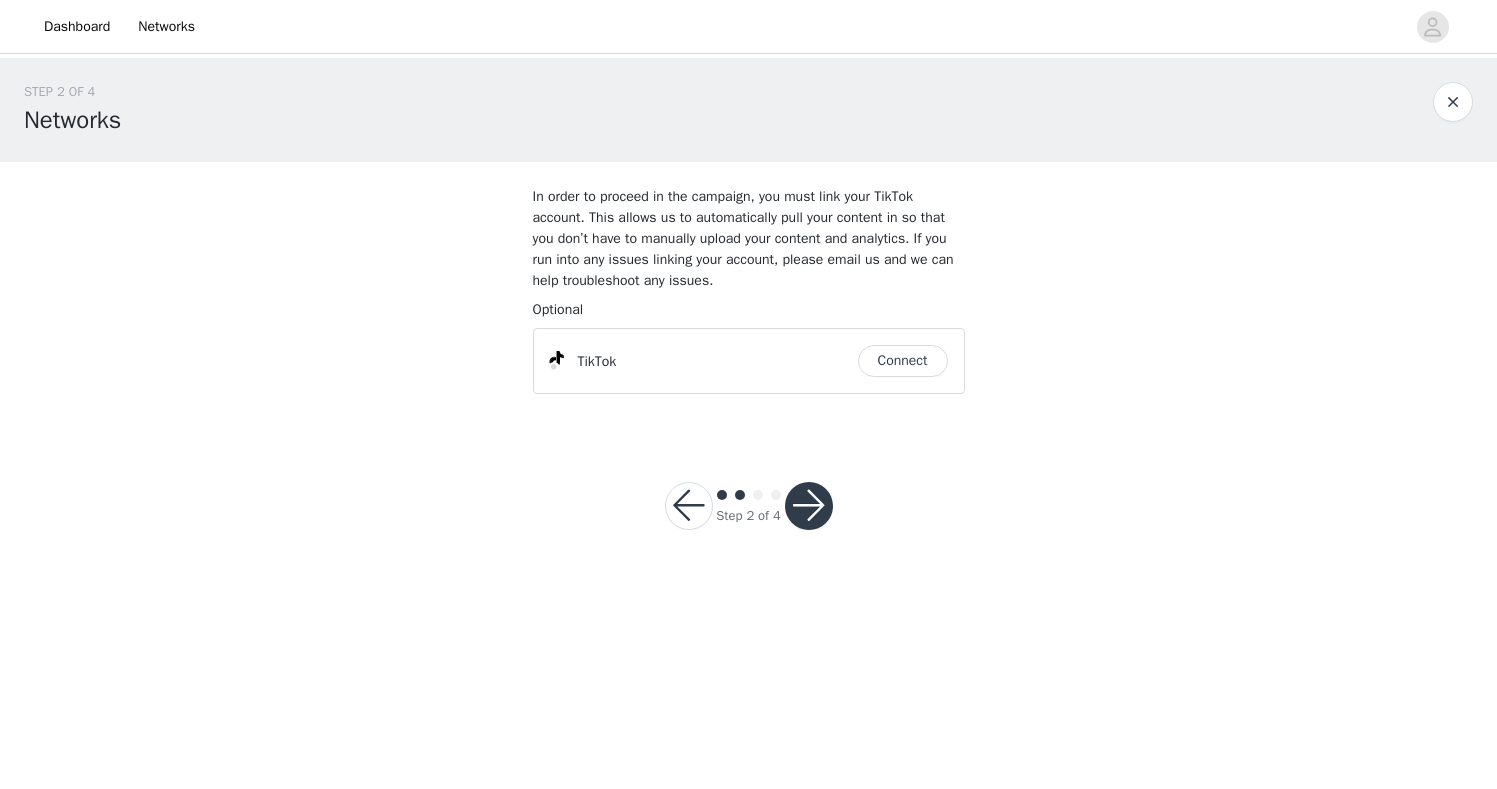 click on "Connect" at bounding box center [903, 361] 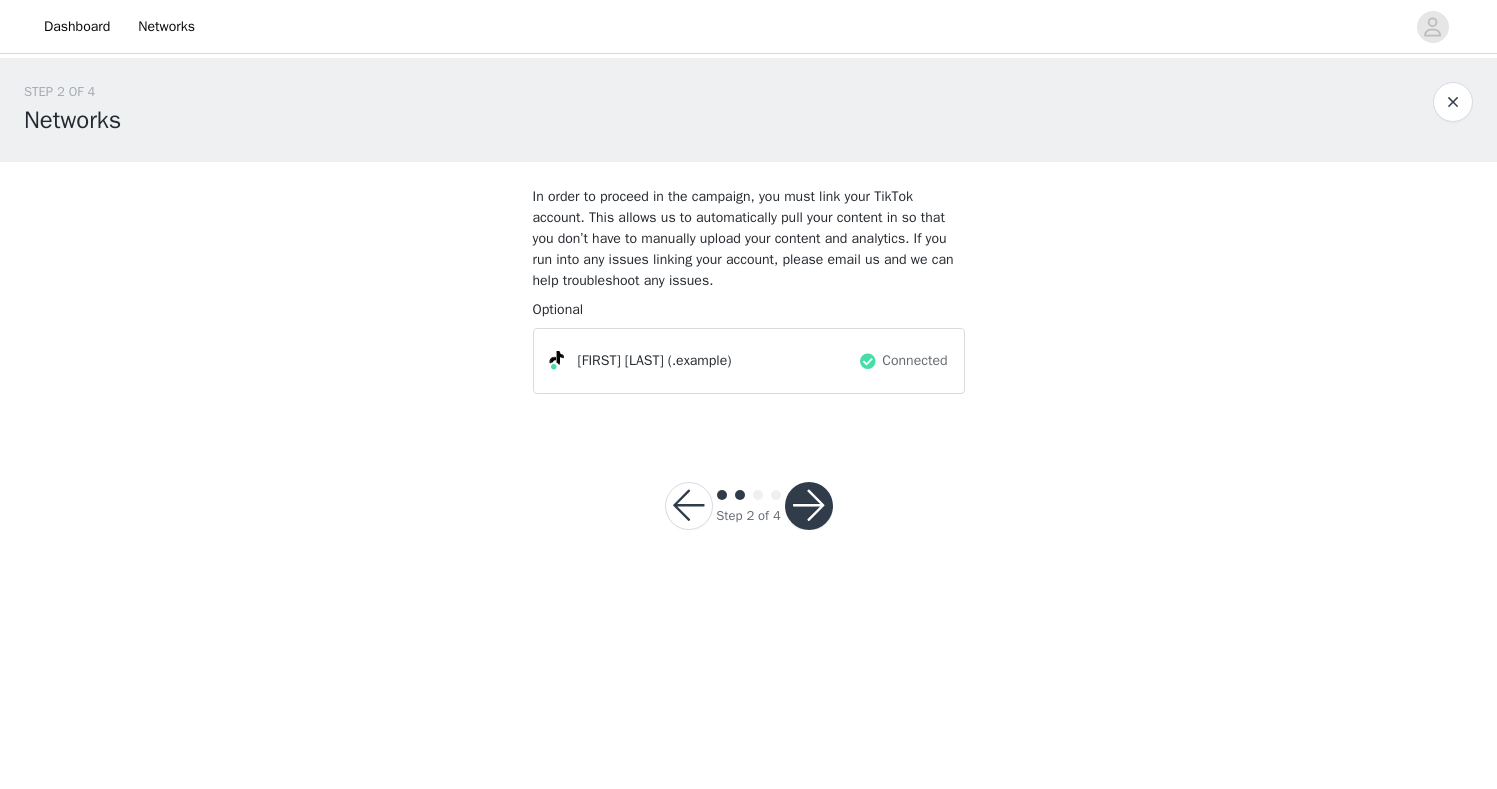 click at bounding box center (809, 506) 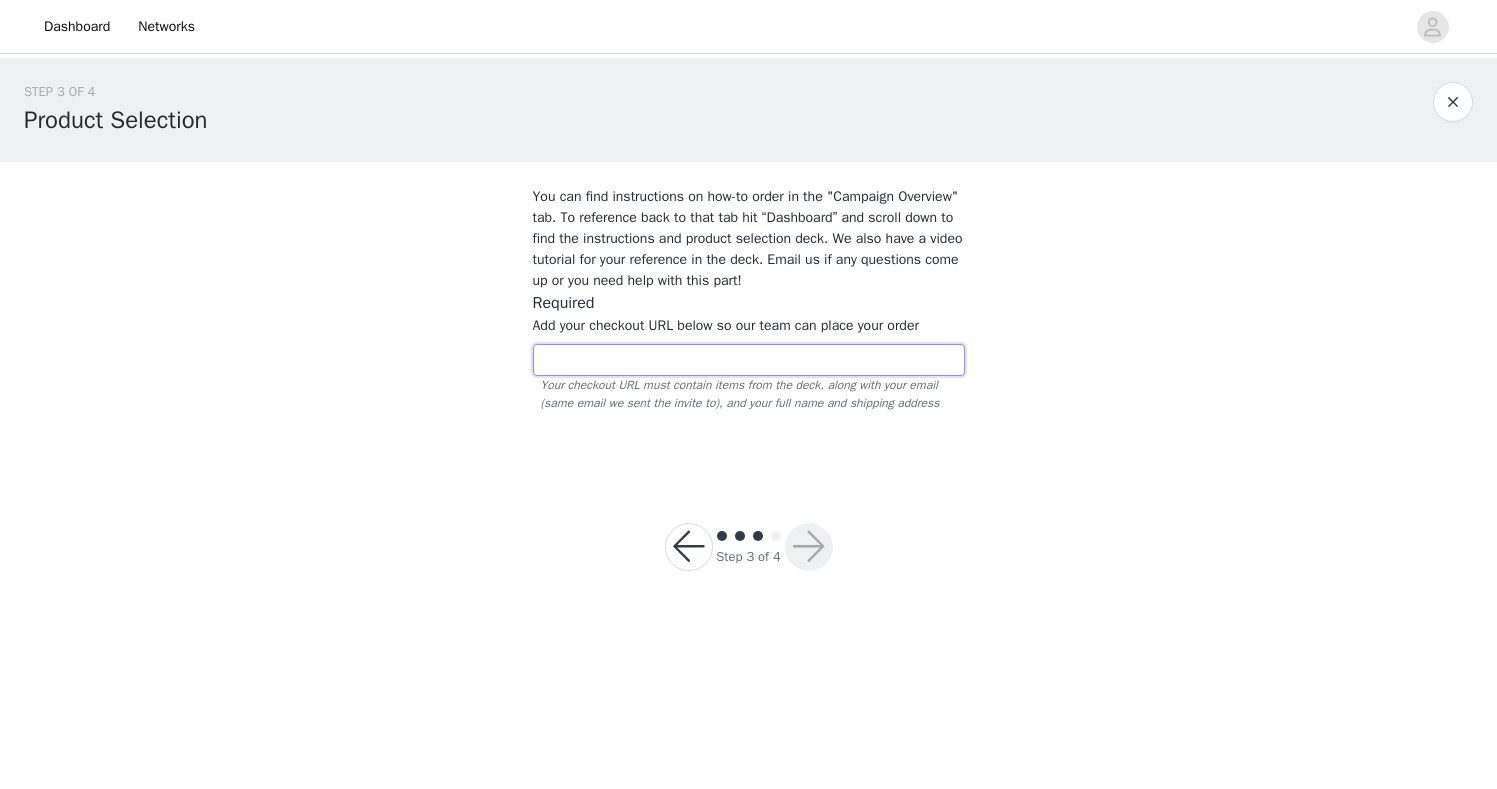 click at bounding box center [749, 360] 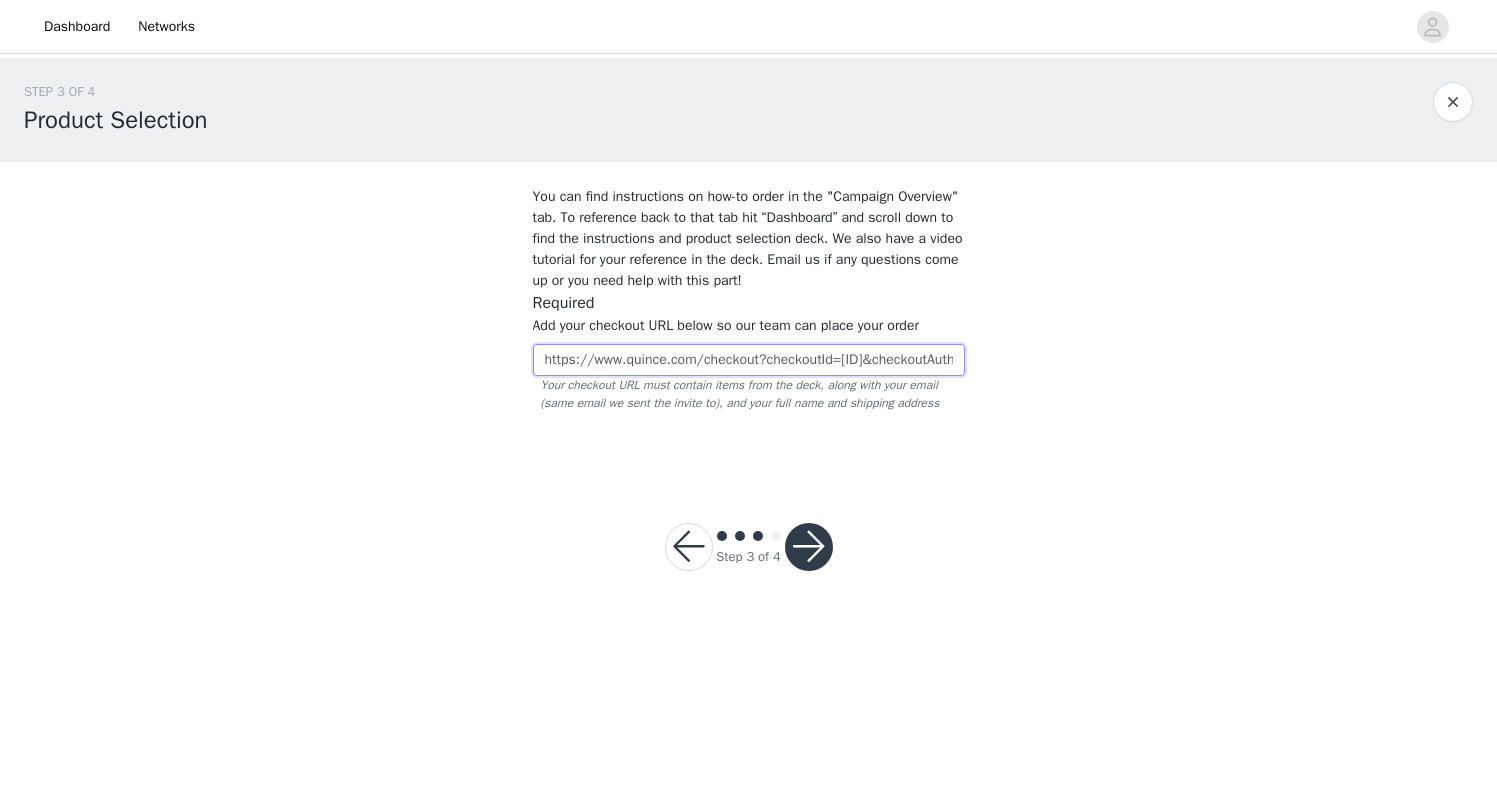 type on "https://www.quince.com/checkout?checkoutId=67e3a965-fdd2-4fb2-9764-6f2b6d51fc70&checkoutAuthCode=8937a1a4-a2f2-46ec-a398-155bb60ce1ba" 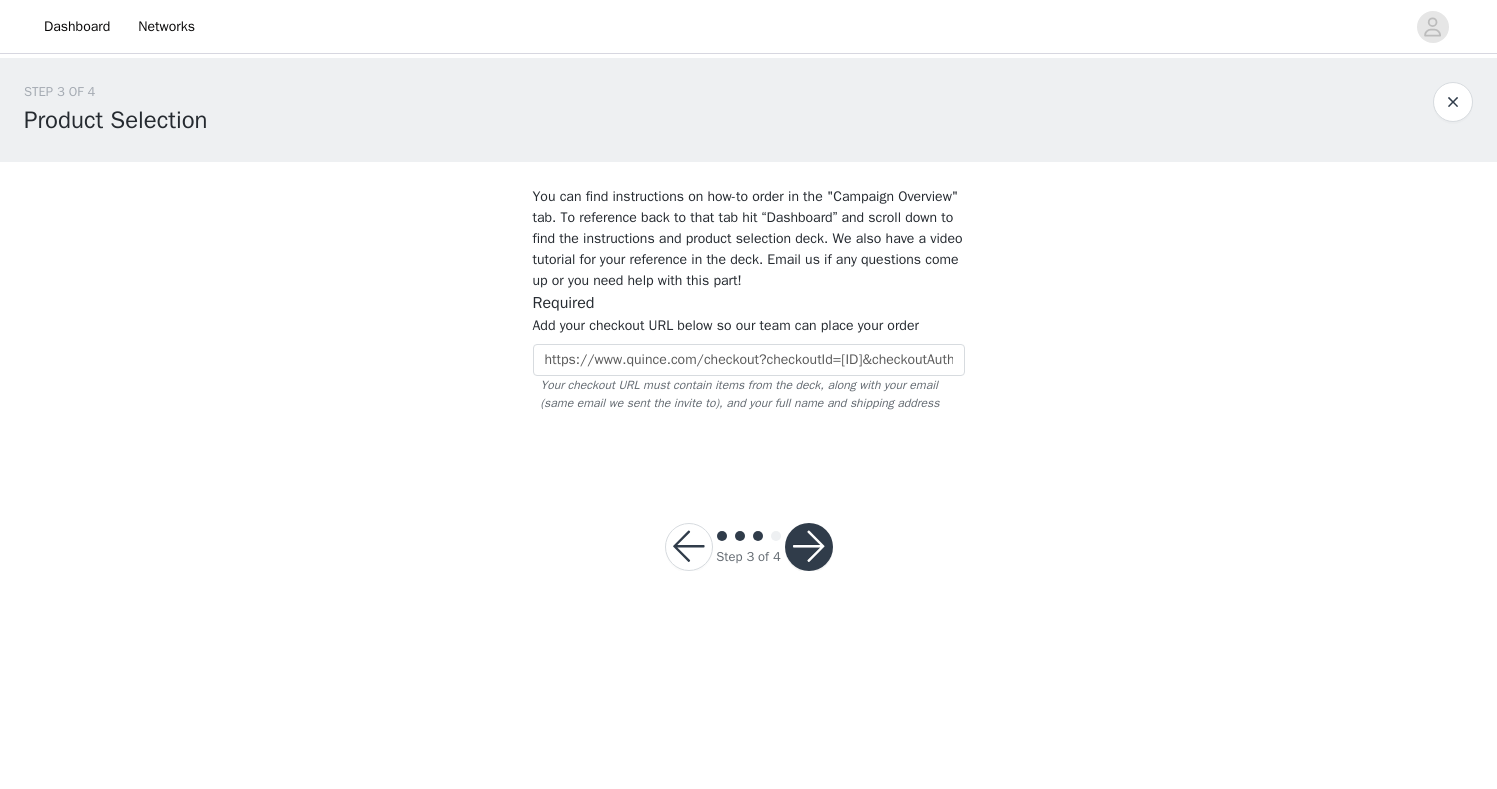 click at bounding box center [809, 547] 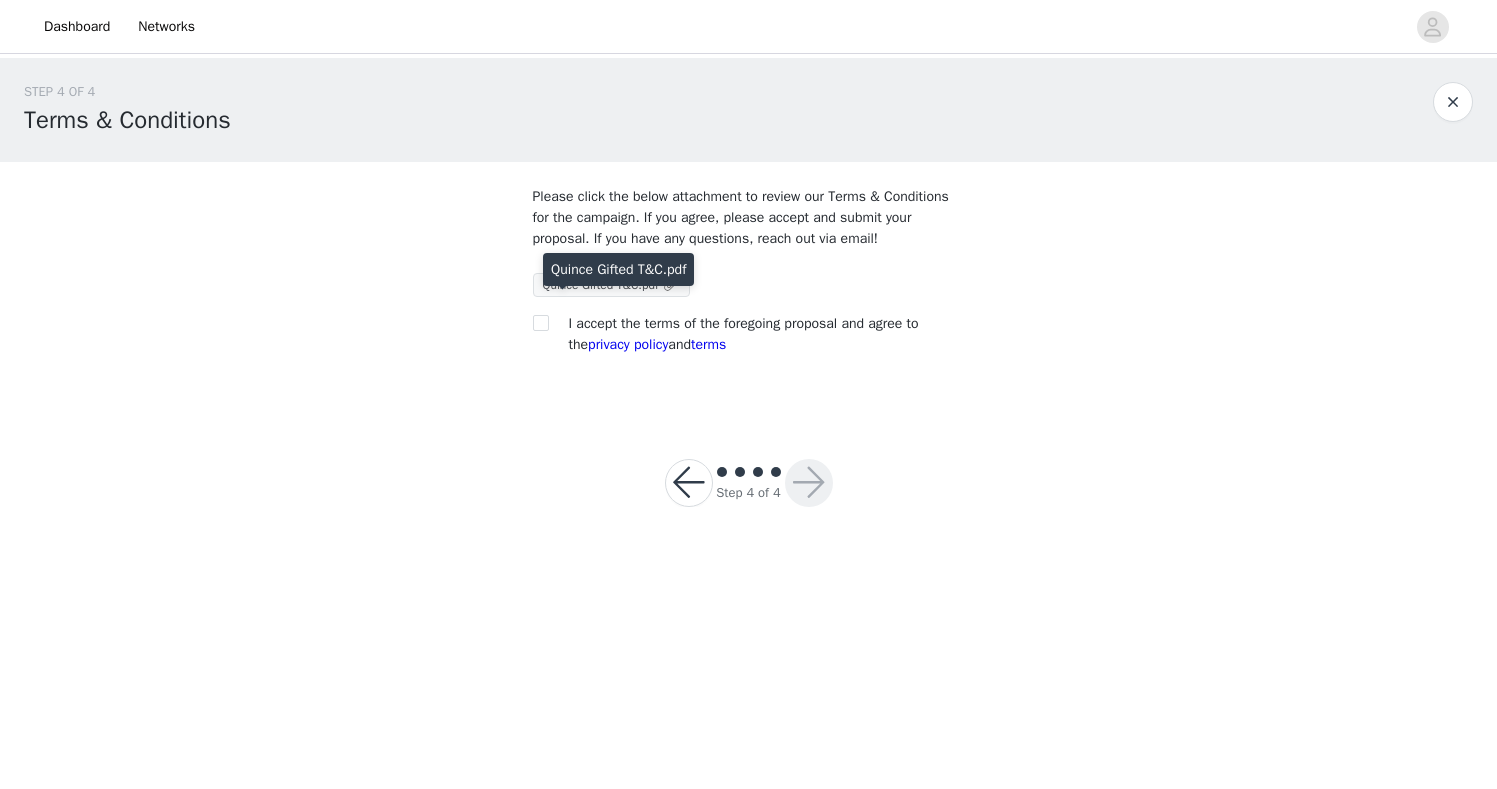 click on "Quince Gifted T&C.pdf" at bounding box center (601, 285) 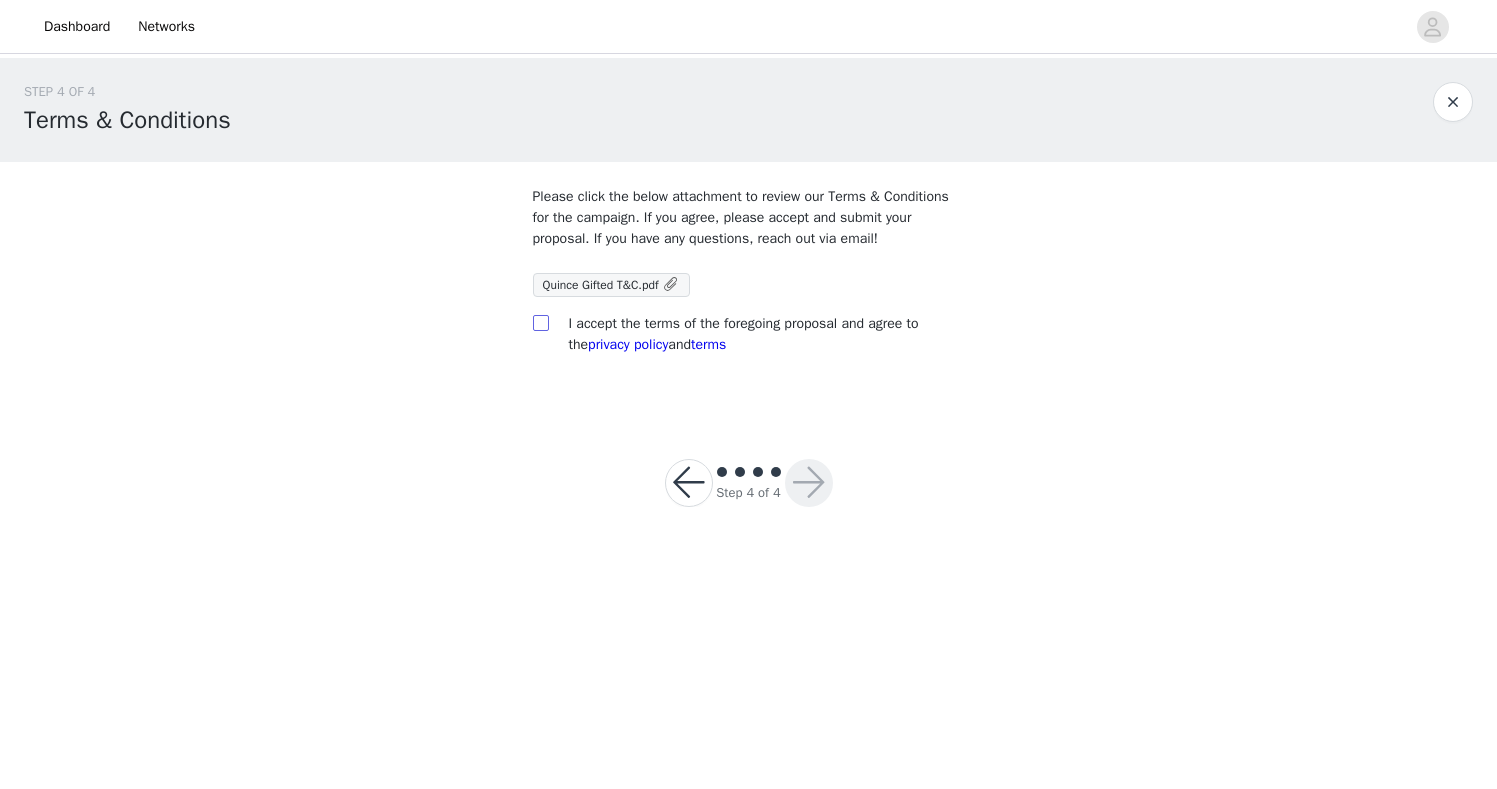 click at bounding box center (540, 322) 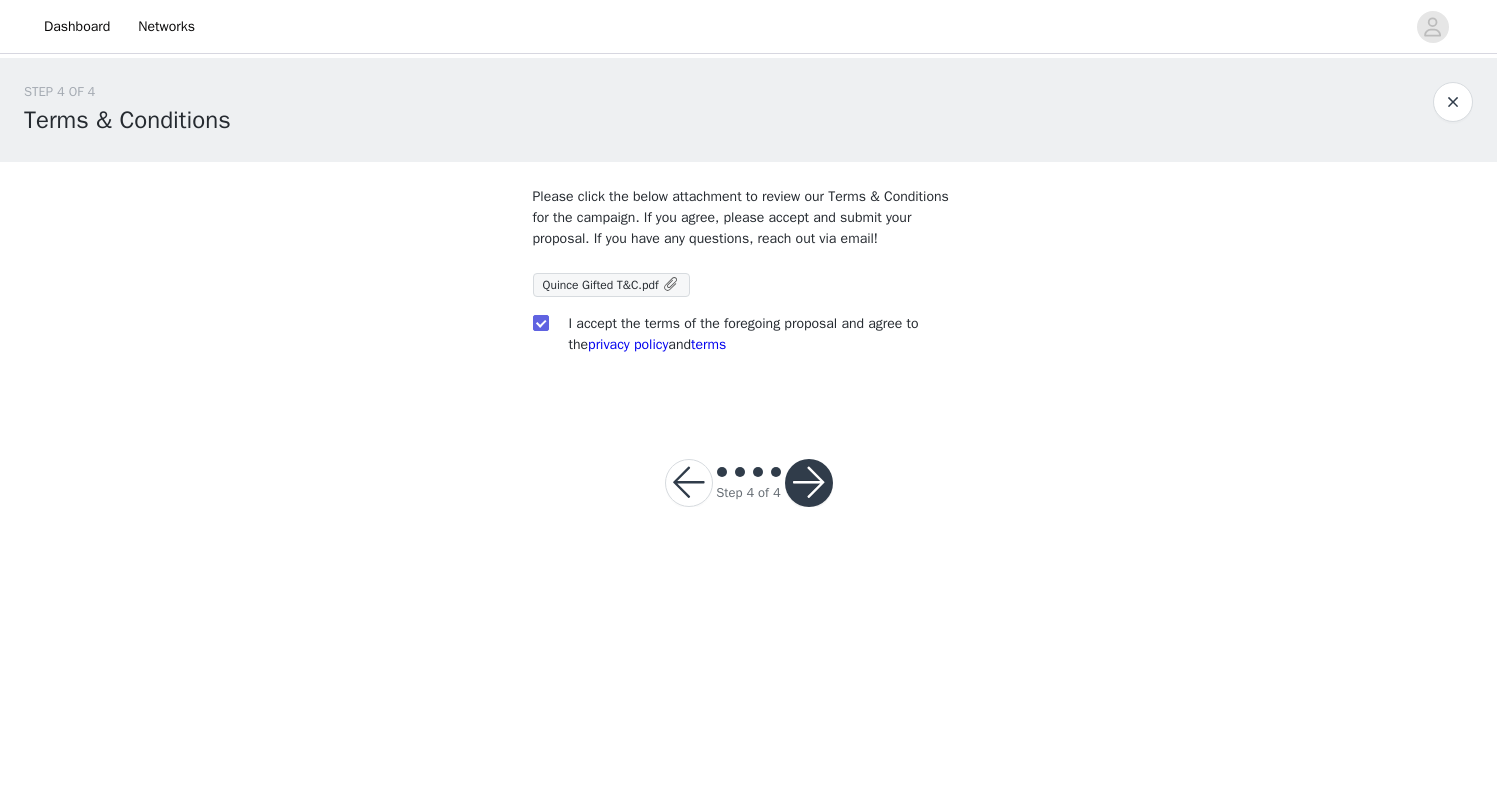 click at bounding box center (809, 483) 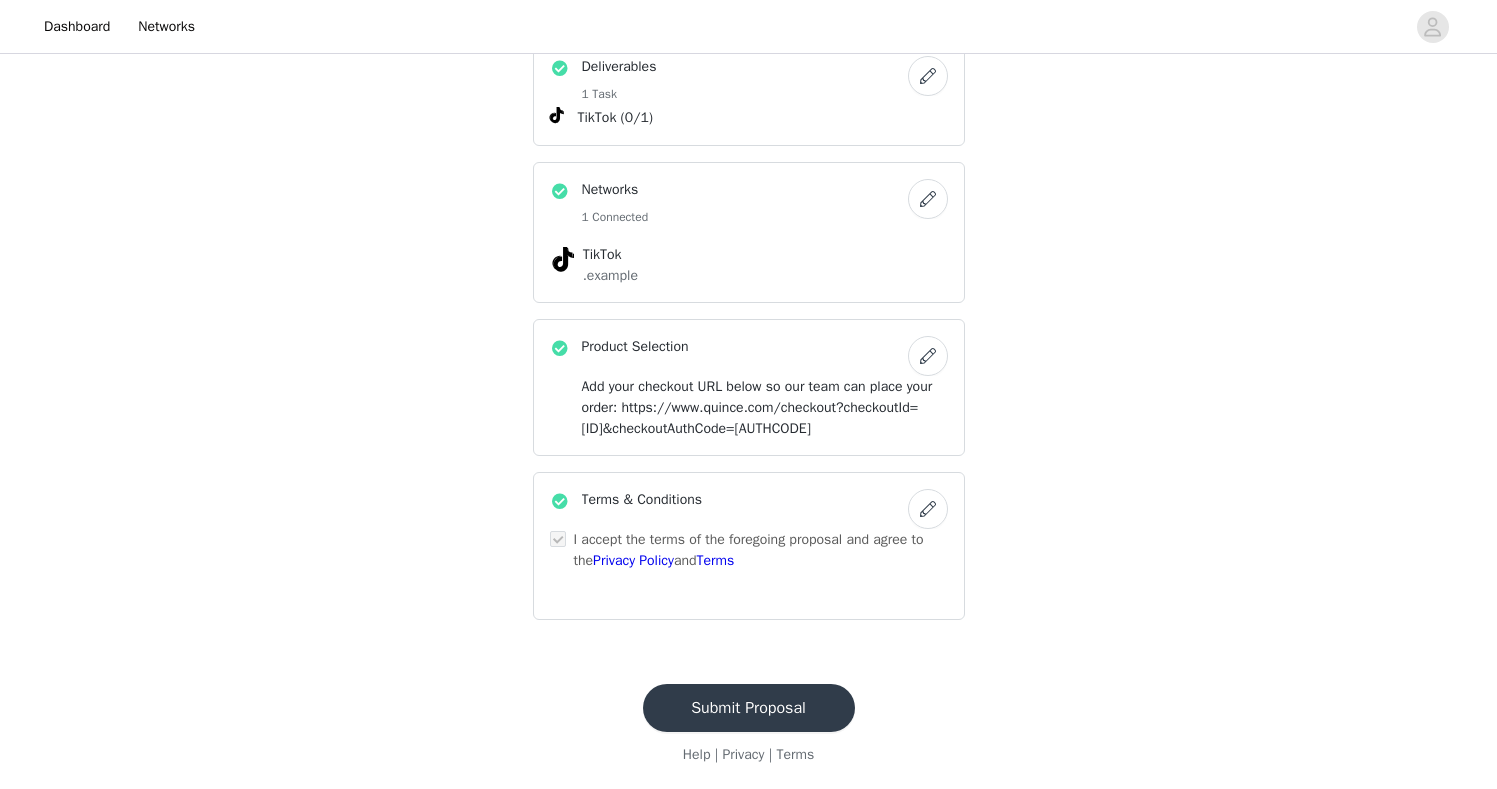 scroll, scrollTop: 489, scrollLeft: 0, axis: vertical 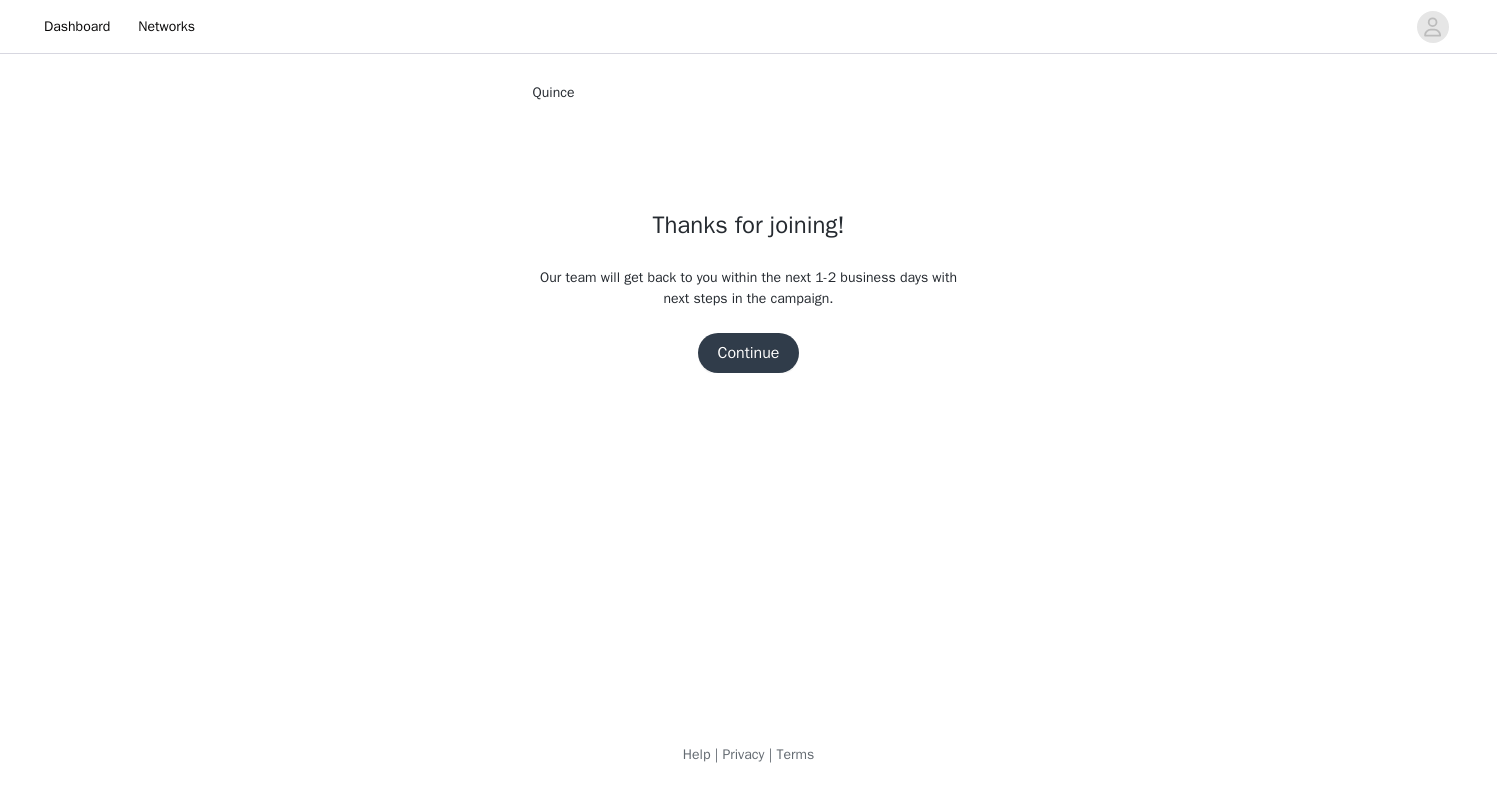click on "Continue" at bounding box center (749, 353) 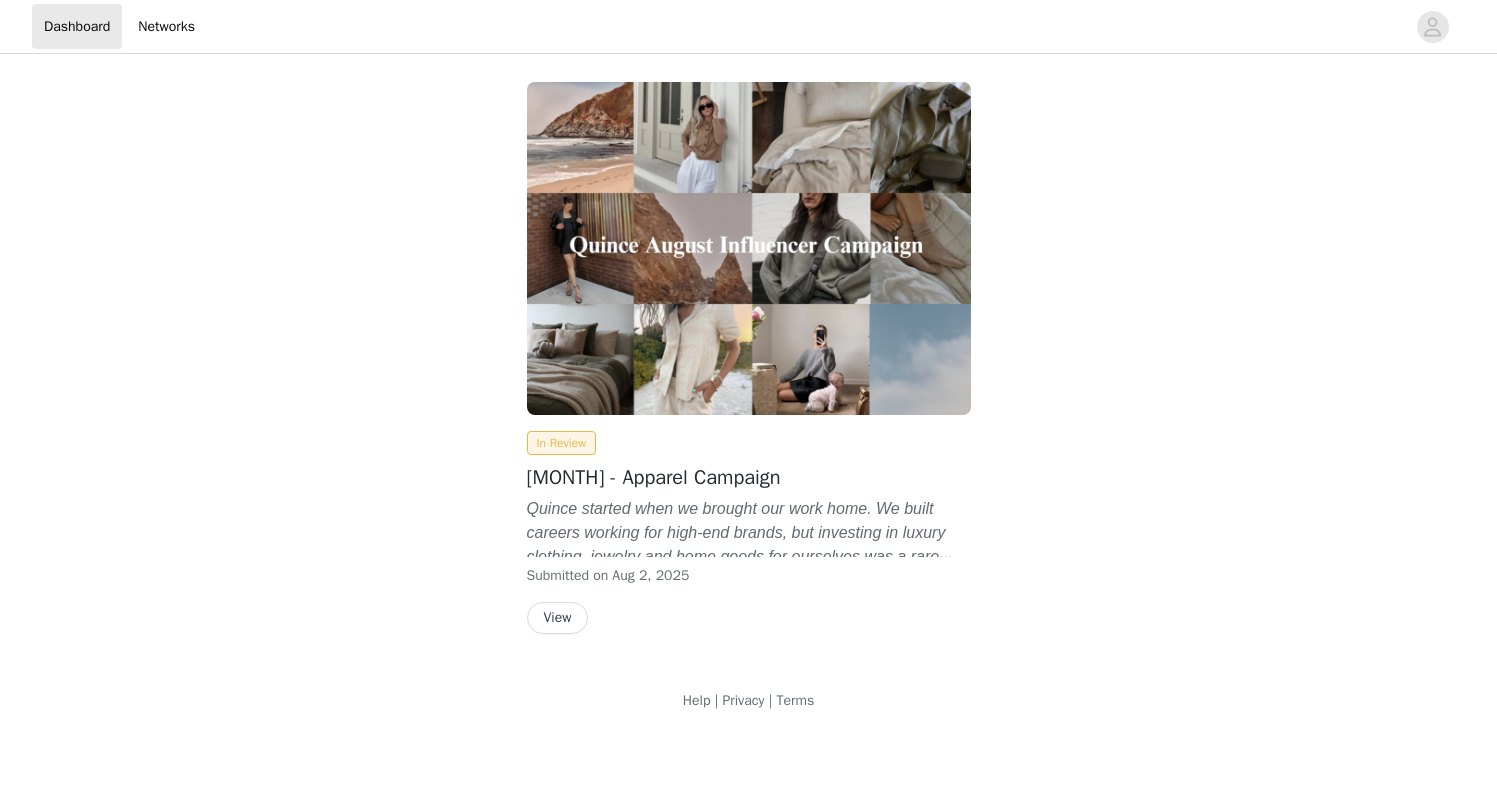 scroll, scrollTop: 0, scrollLeft: 0, axis: both 